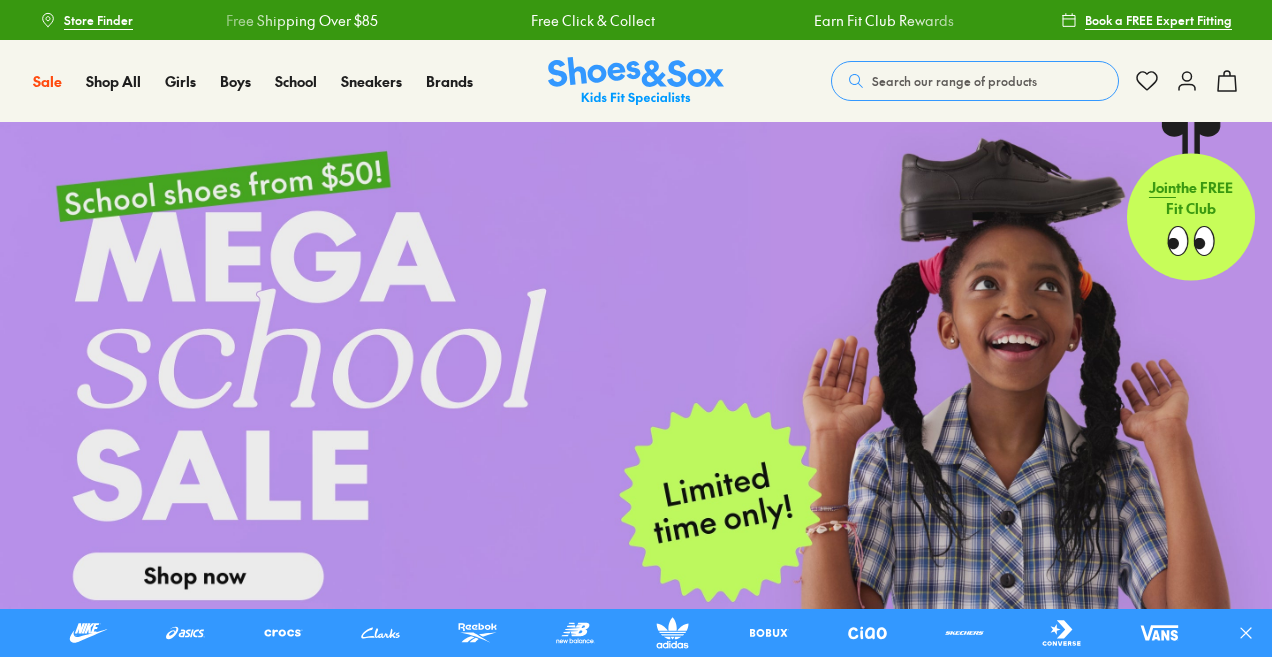 click on "Search our range of products" at bounding box center (954, 81) 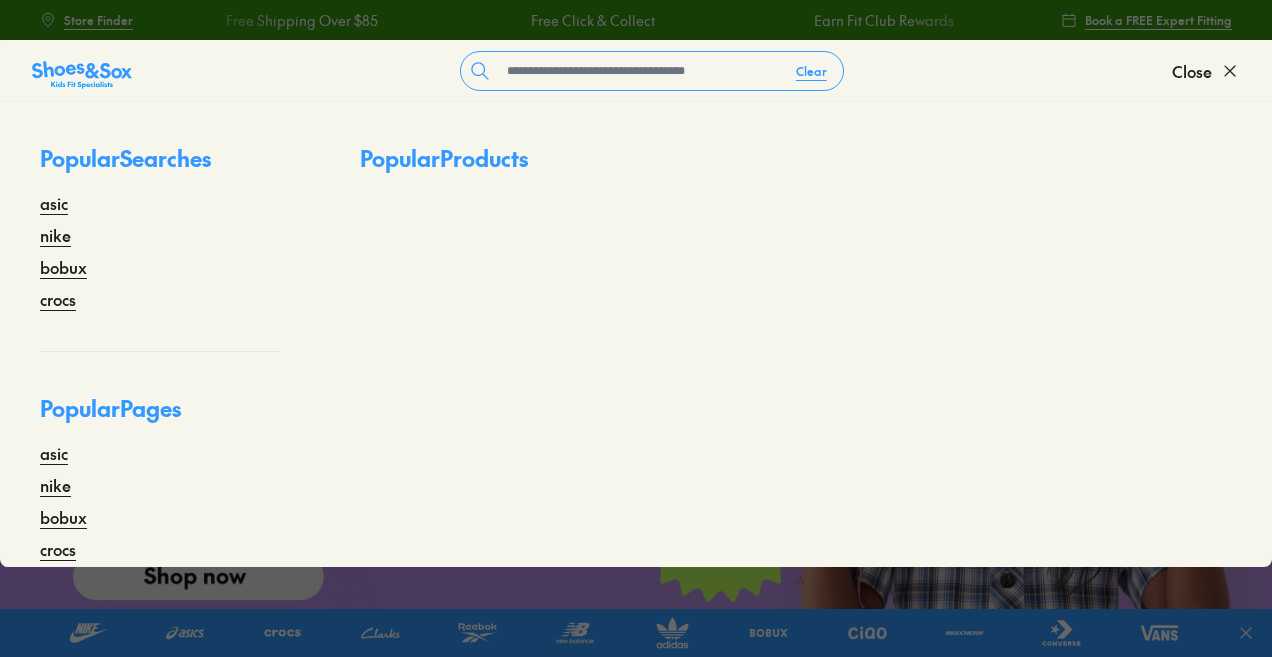 scroll, scrollTop: 1100, scrollLeft: 0, axis: vertical 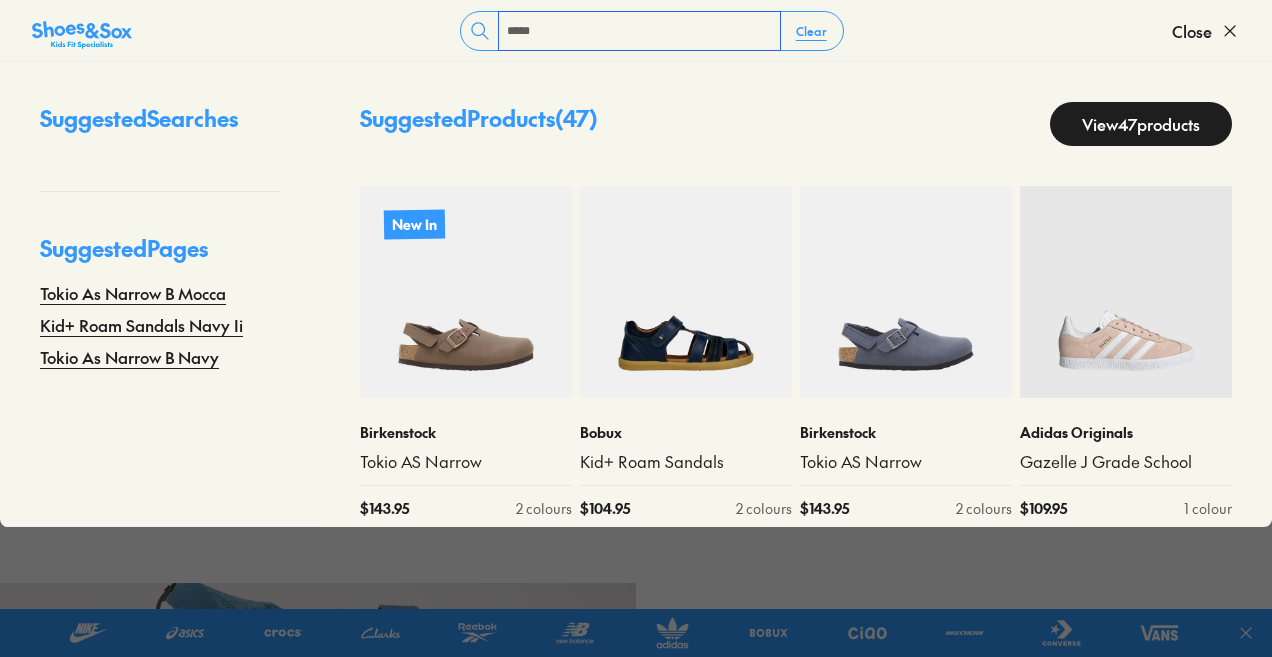 type on "*****" 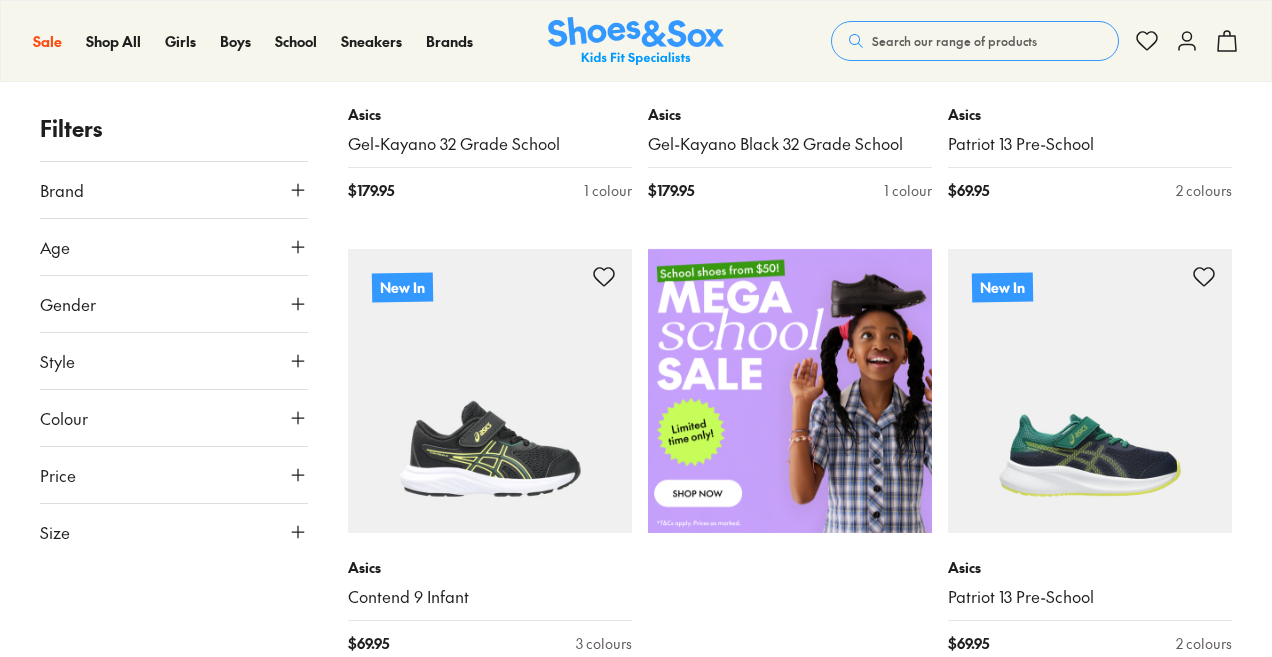 scroll, scrollTop: 500, scrollLeft: 0, axis: vertical 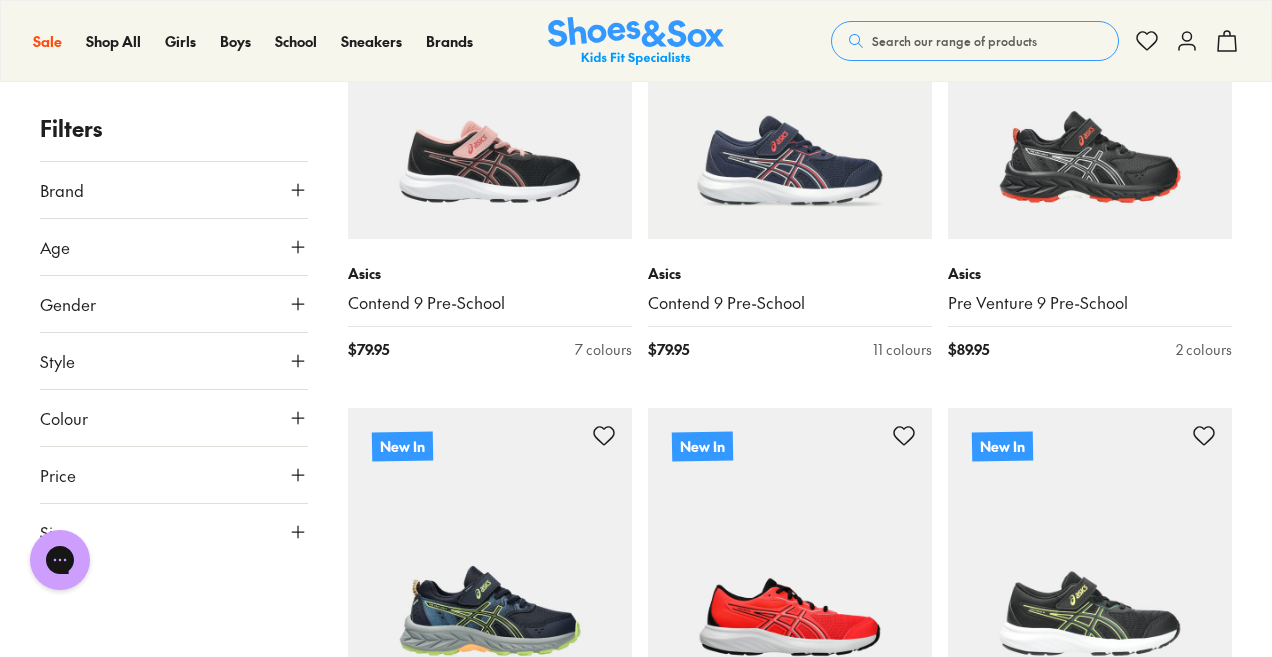 click on "Size" at bounding box center (174, 532) 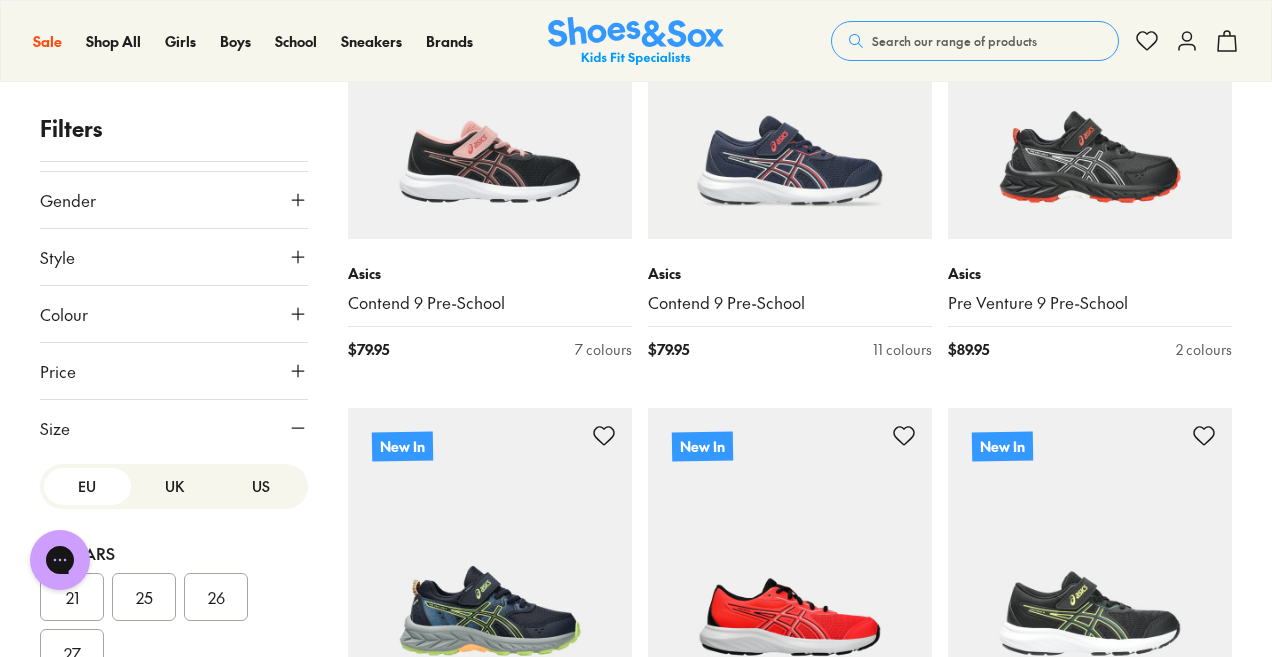 scroll, scrollTop: 276, scrollLeft: 0, axis: vertical 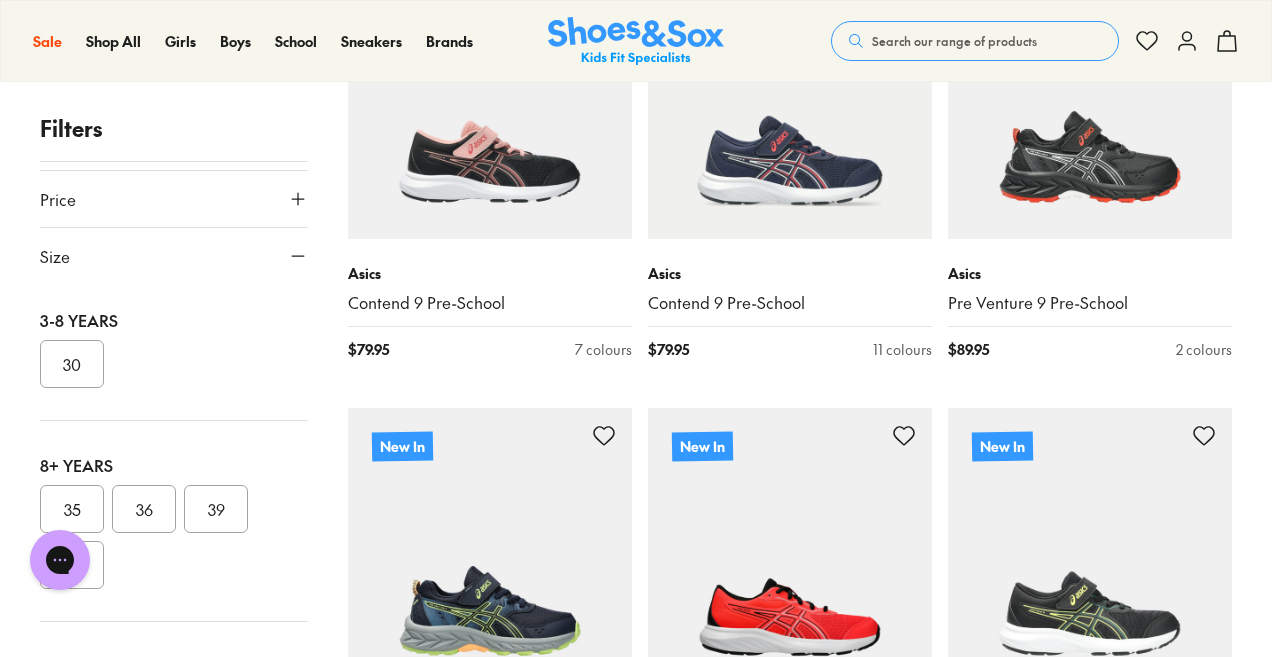 drag, startPoint x: 84, startPoint y: 506, endPoint x: 102, endPoint y: 503, distance: 18.248287 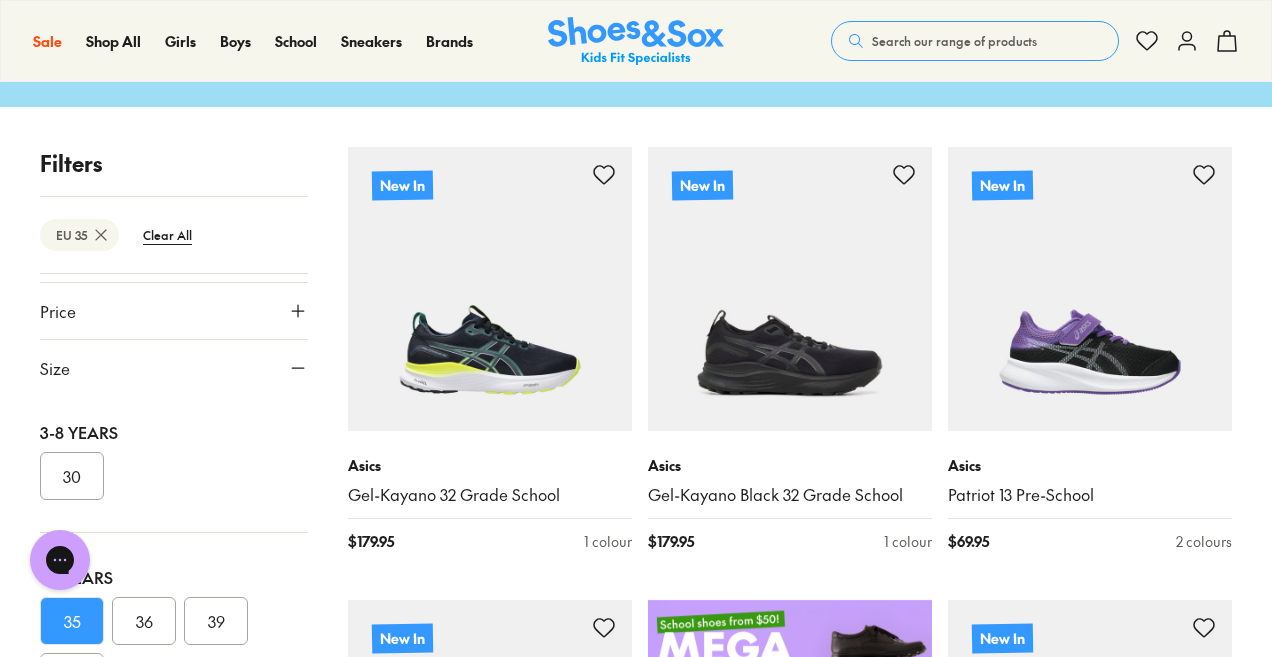 click on "36" at bounding box center (144, 621) 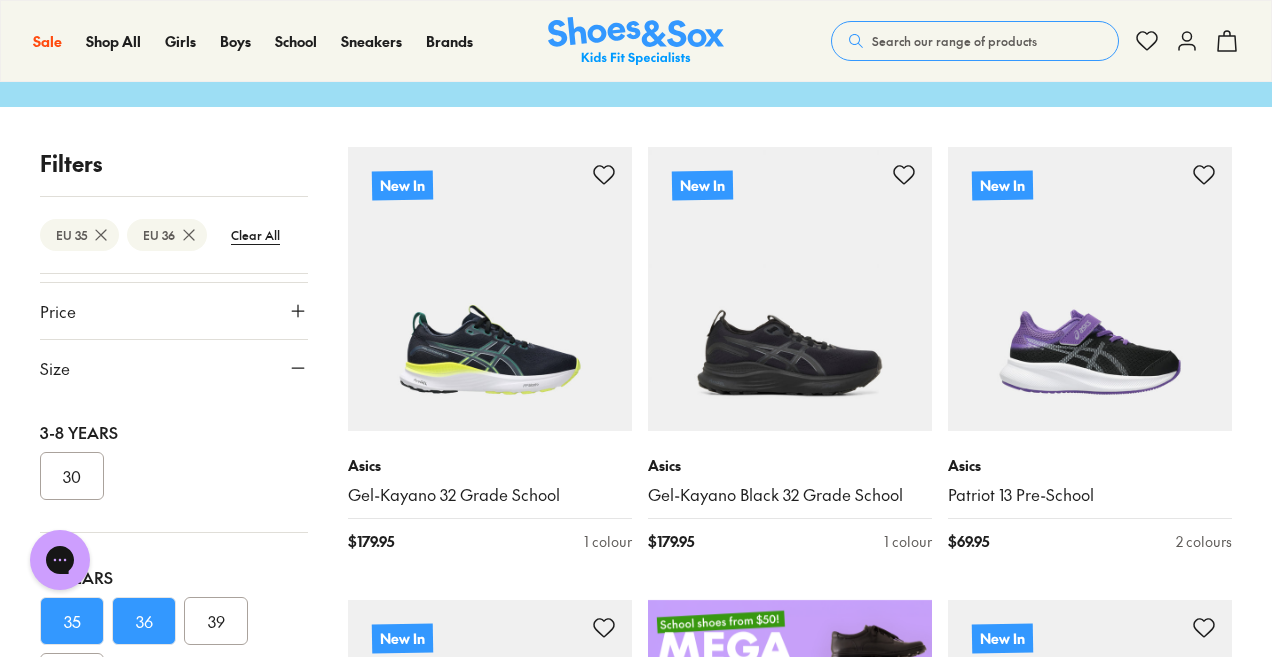 scroll, scrollTop: 6, scrollLeft: 0, axis: vertical 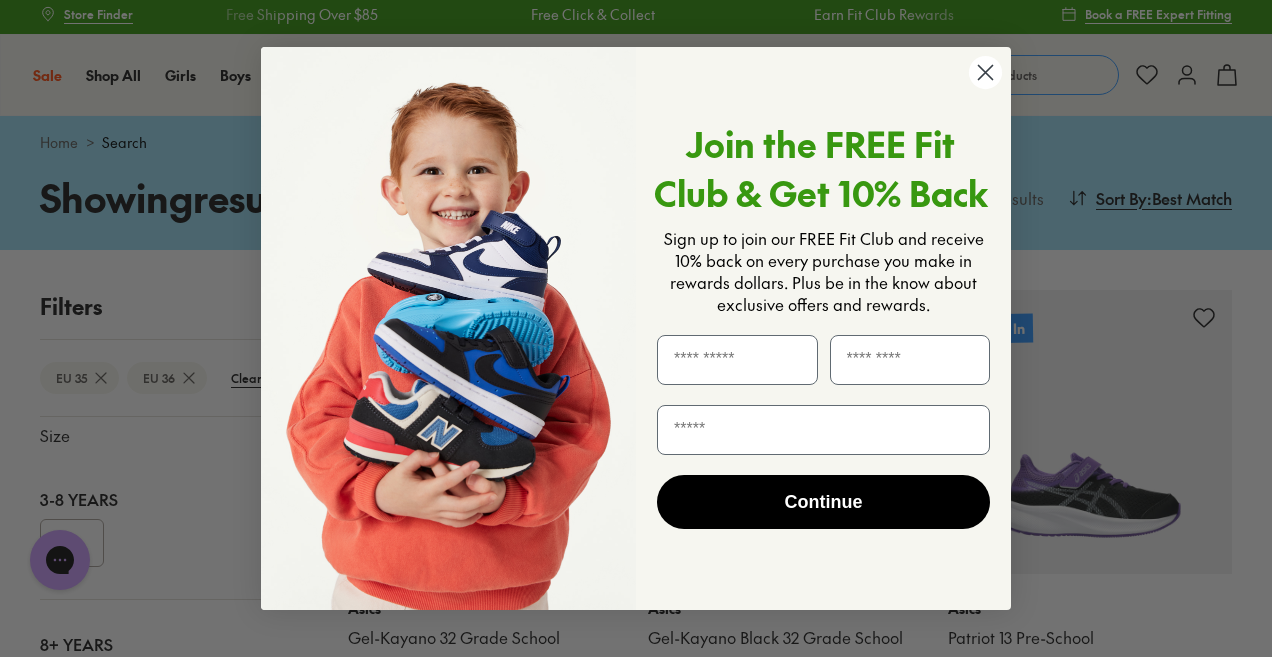 click 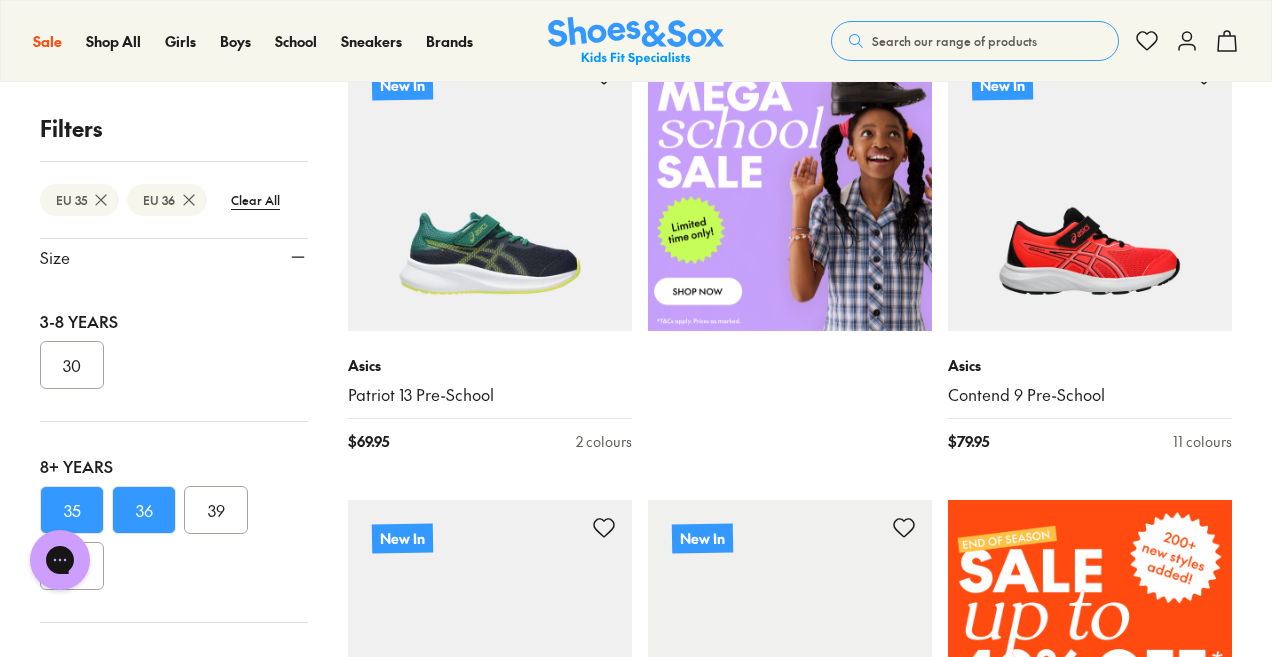 scroll, scrollTop: 706, scrollLeft: 0, axis: vertical 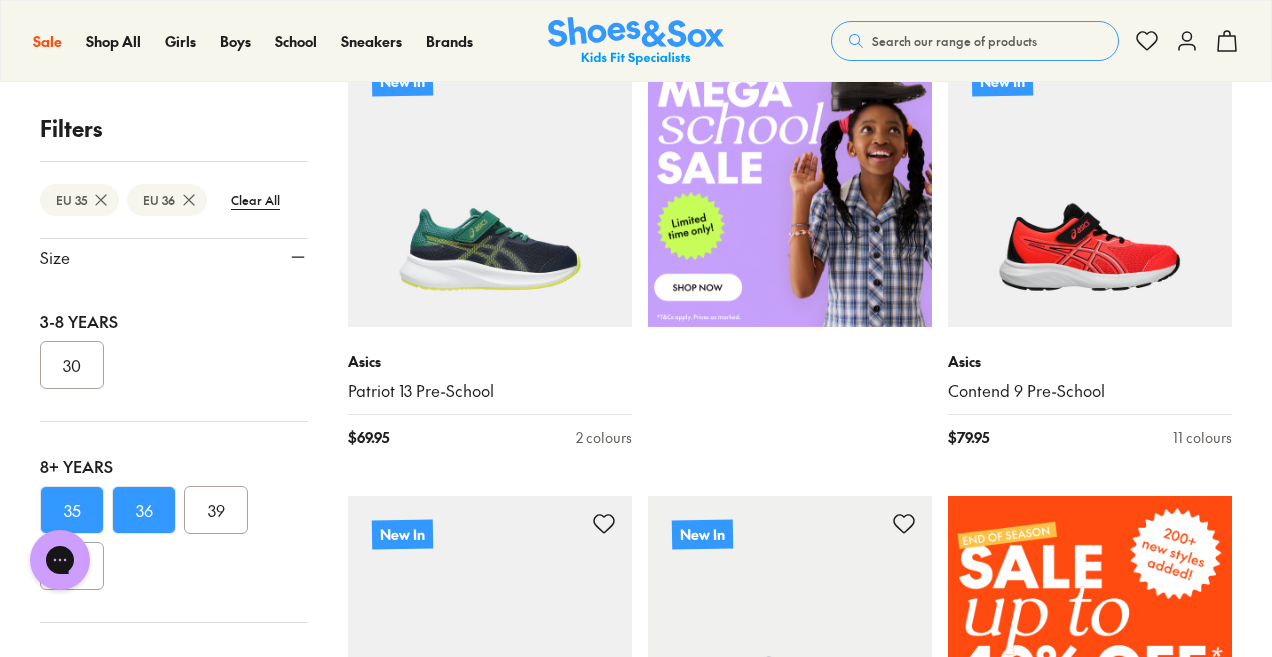 click on "39" at bounding box center (216, 510) 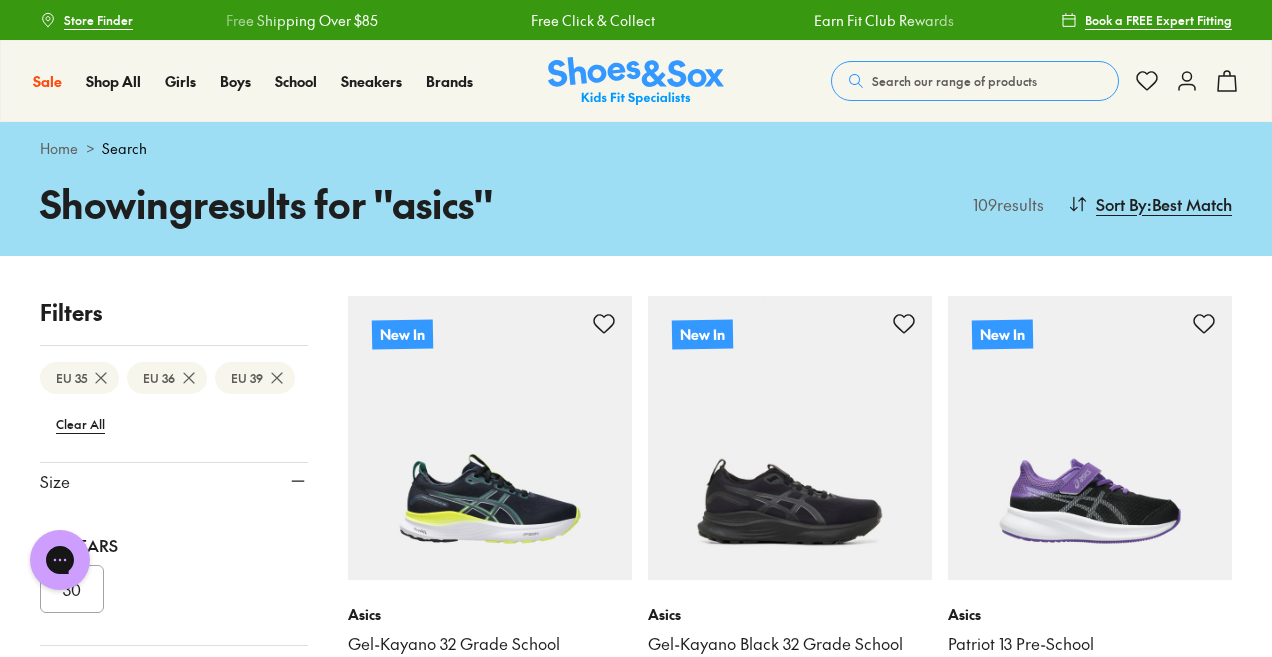 scroll, scrollTop: 380, scrollLeft: 0, axis: vertical 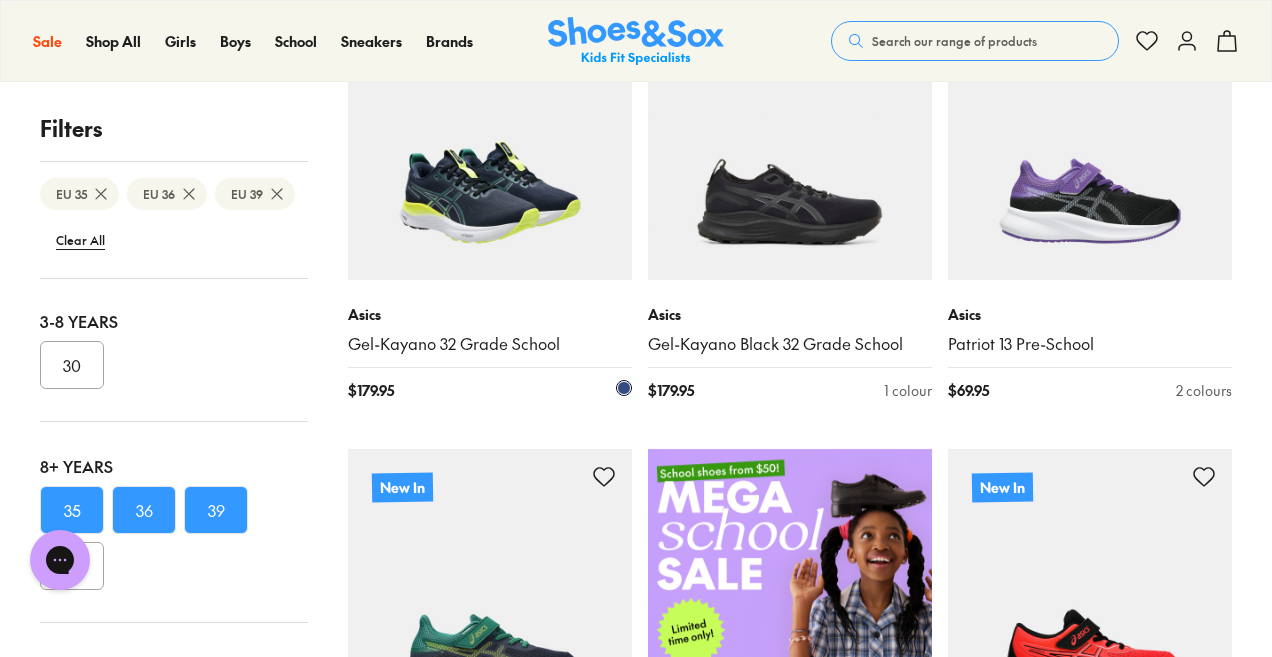 click at bounding box center [490, 138] 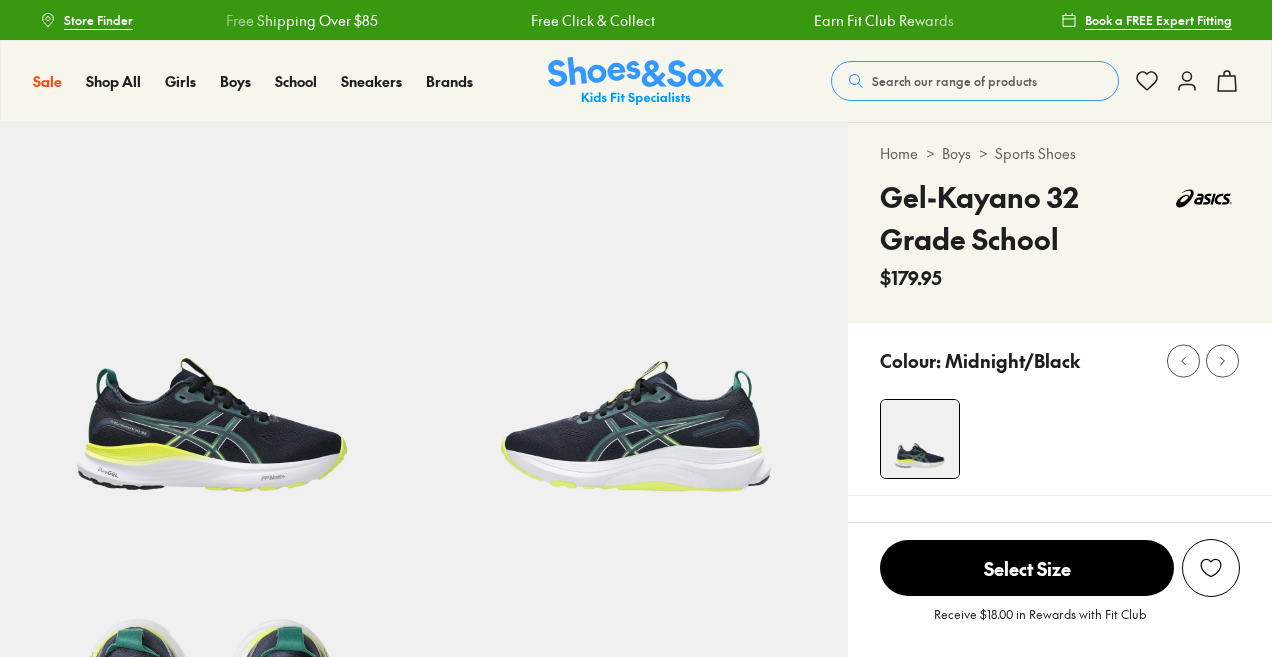 scroll, scrollTop: 300, scrollLeft: 0, axis: vertical 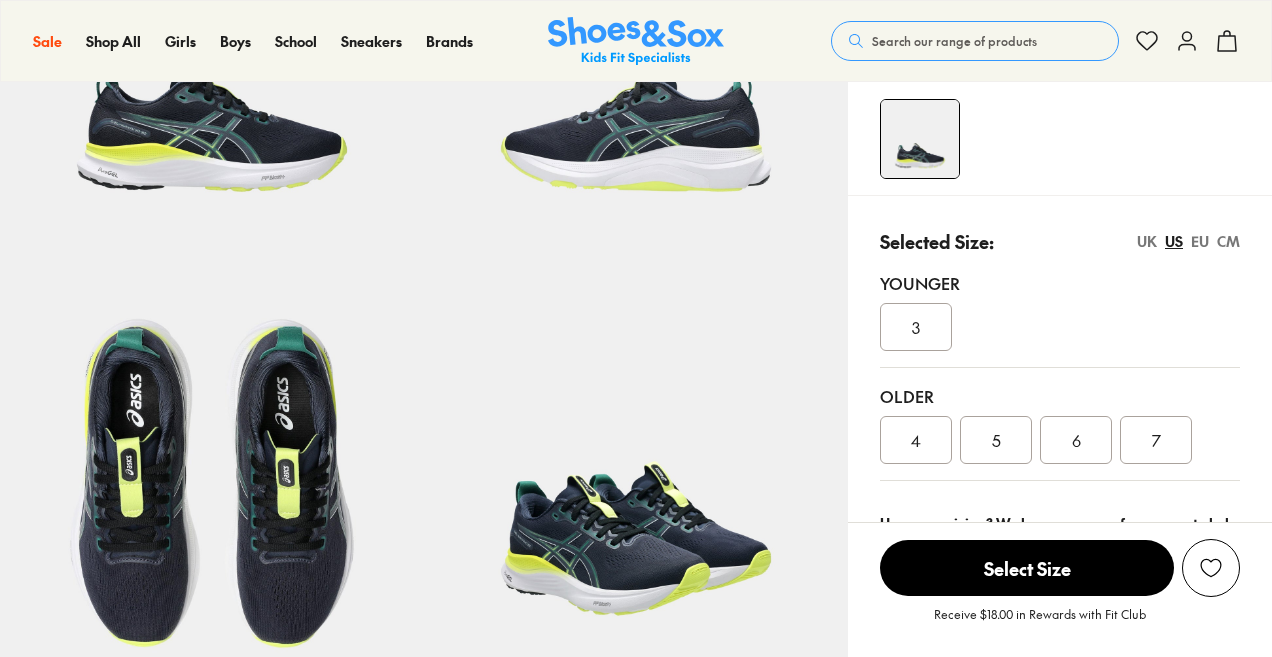 select on "*" 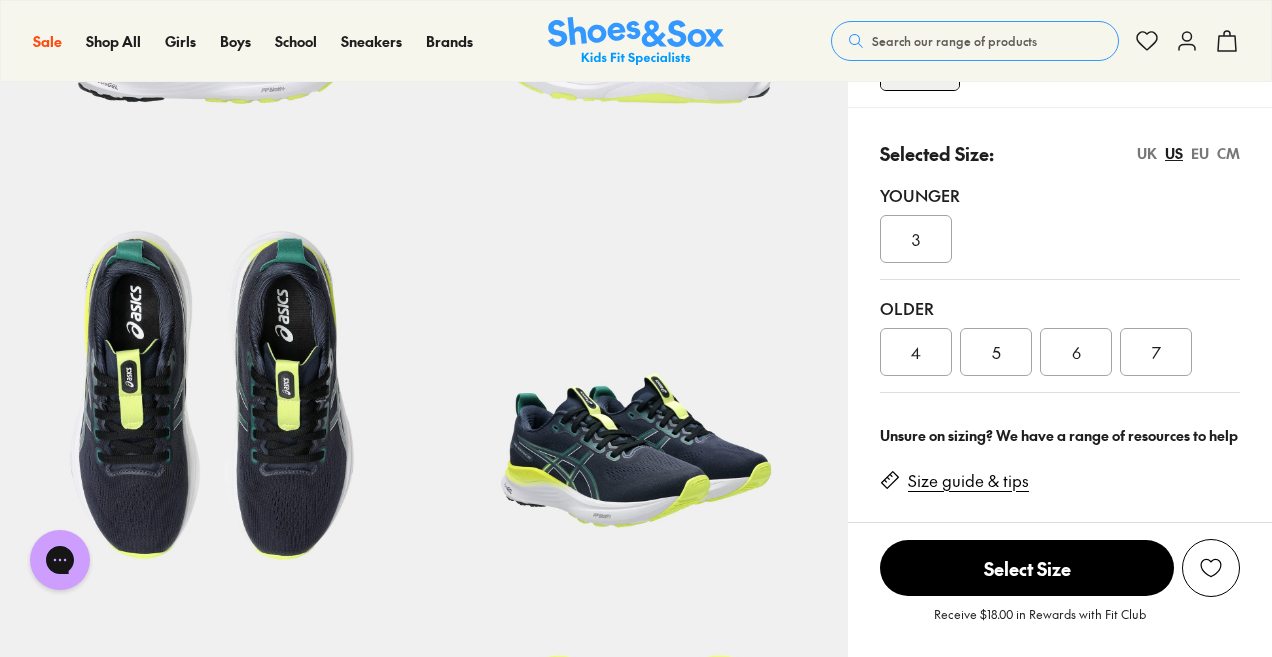 scroll, scrollTop: 300, scrollLeft: 0, axis: vertical 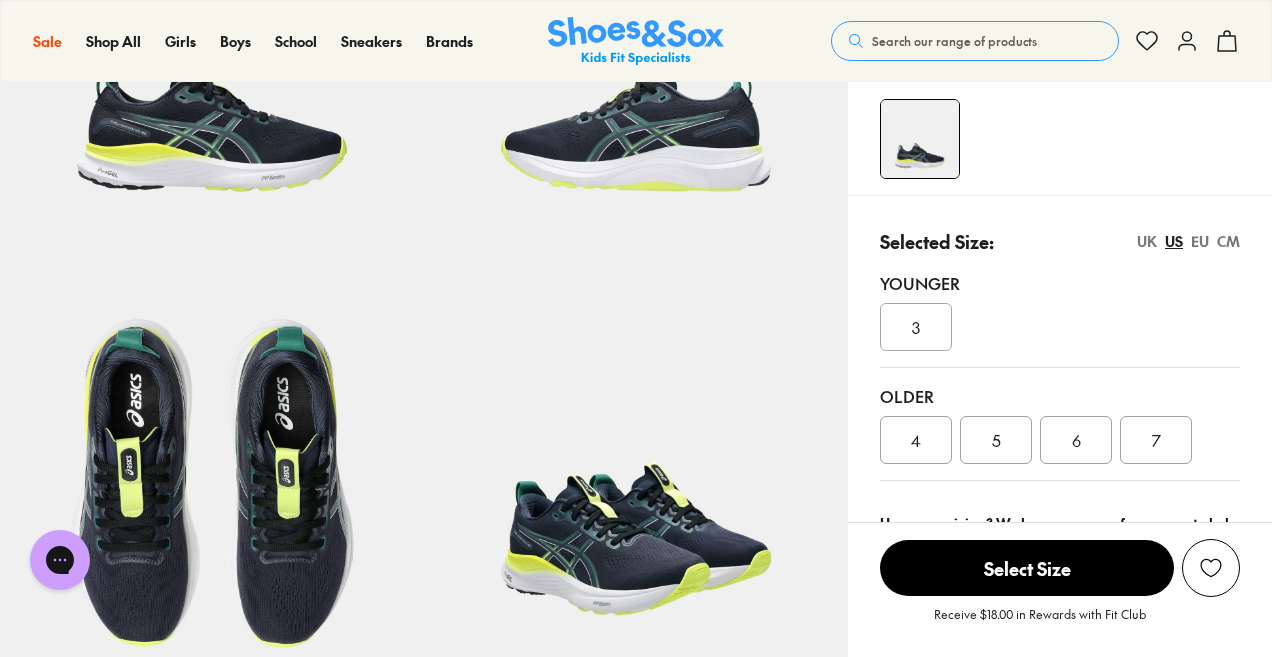 click on "CM" at bounding box center [1228, 241] 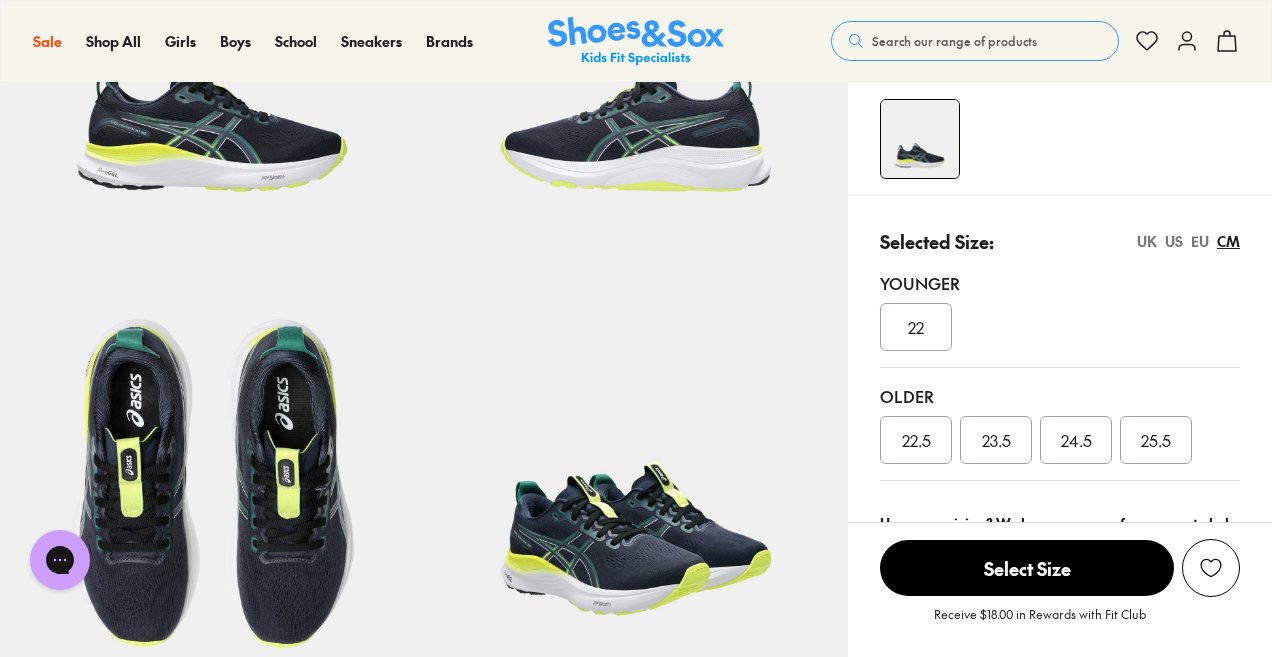 click on "24.5" at bounding box center [1076, 440] 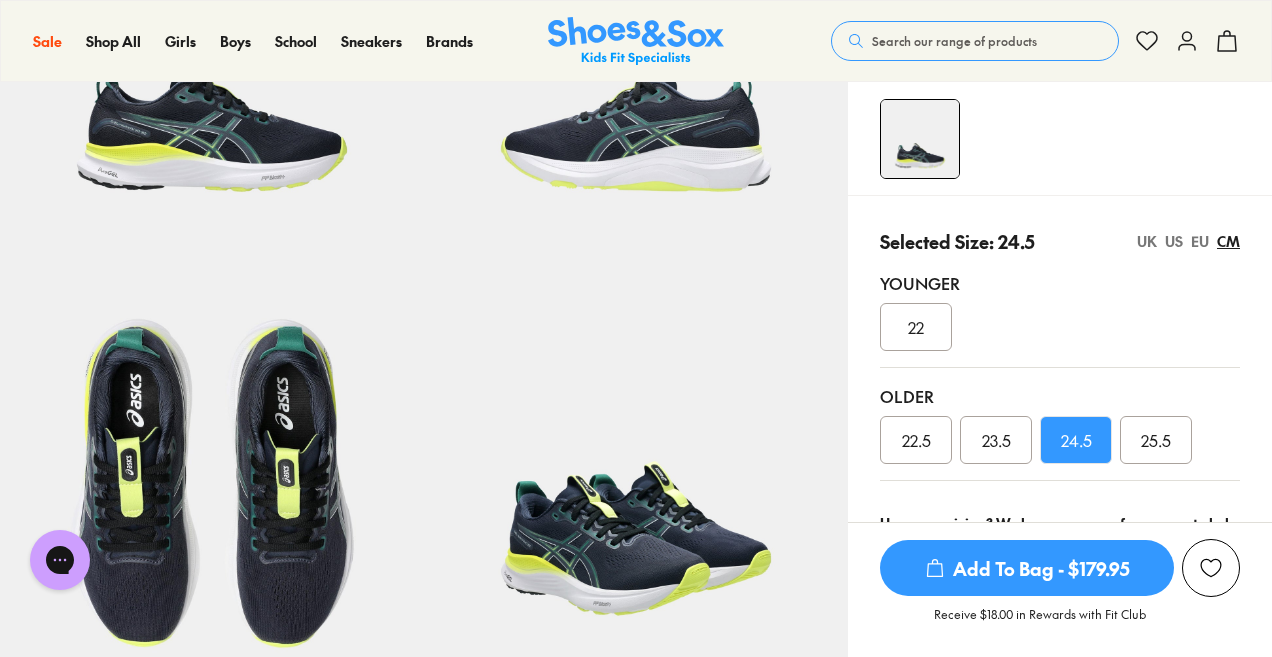 click on "EU" at bounding box center (1200, 241) 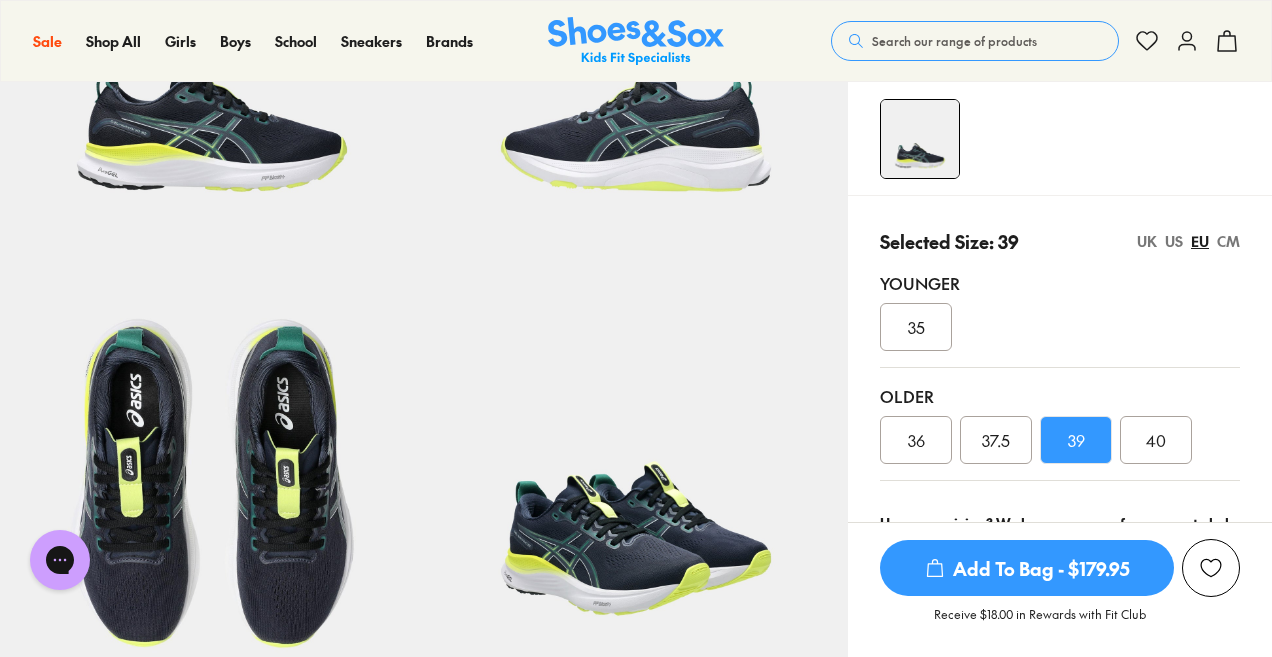 click on "US" at bounding box center (1174, 241) 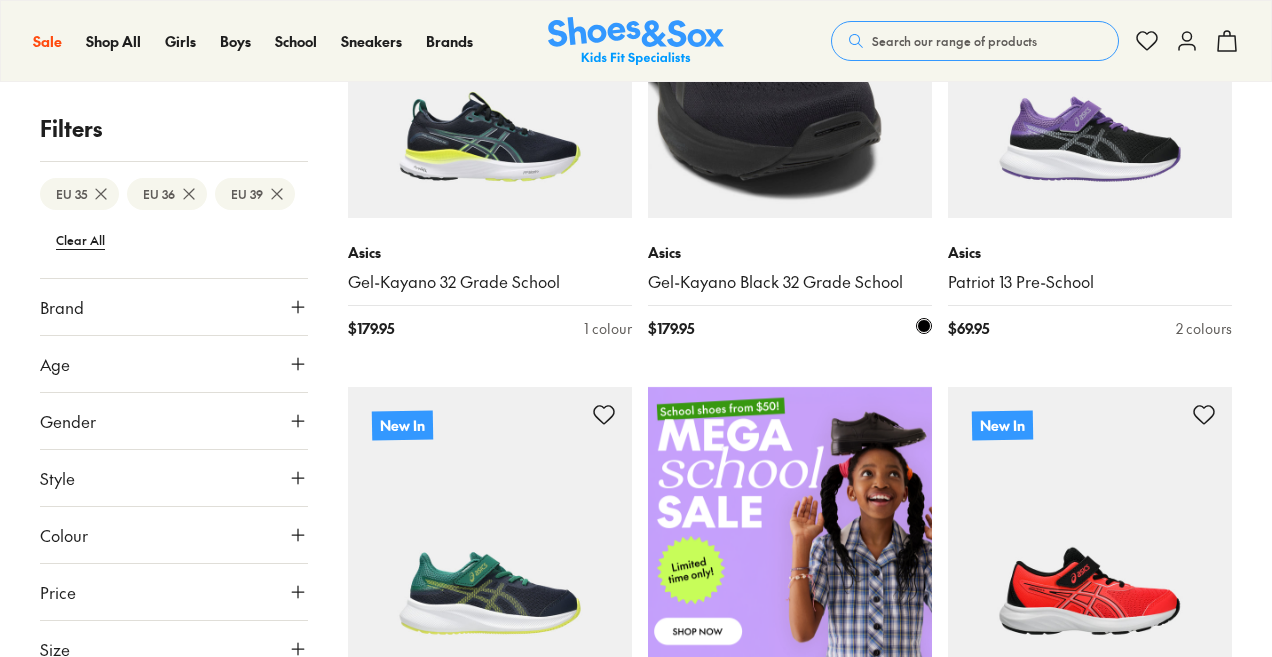 scroll, scrollTop: 0, scrollLeft: 0, axis: both 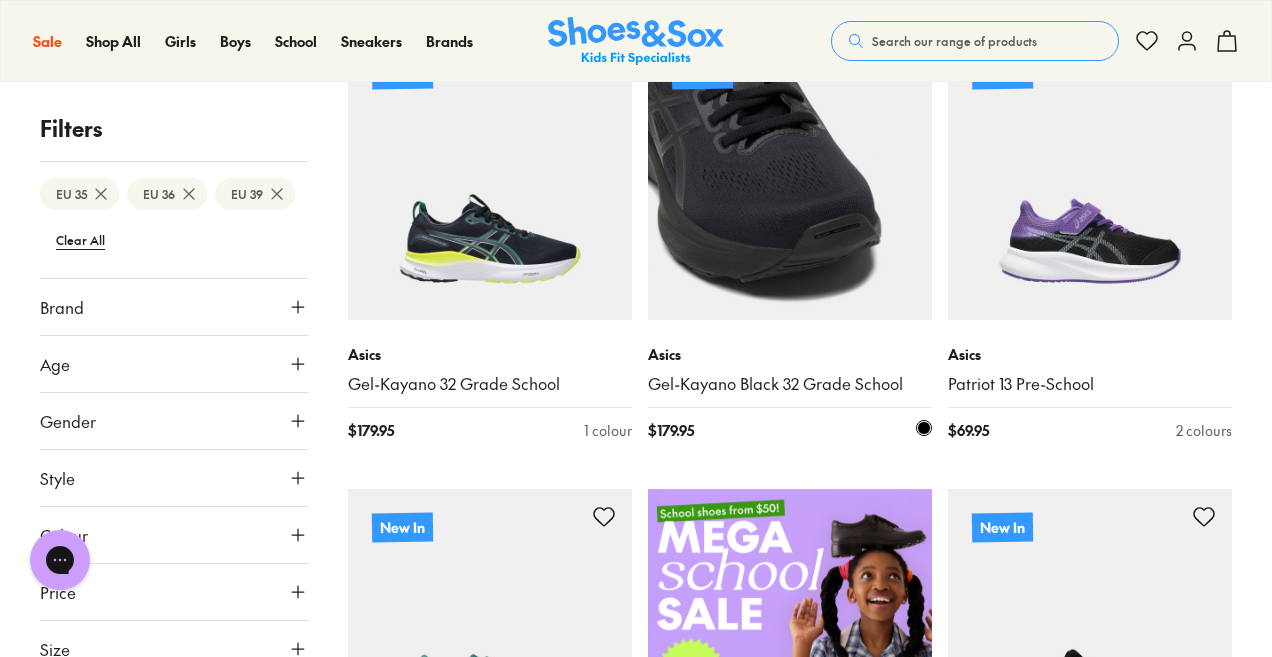 click at bounding box center (790, 178) 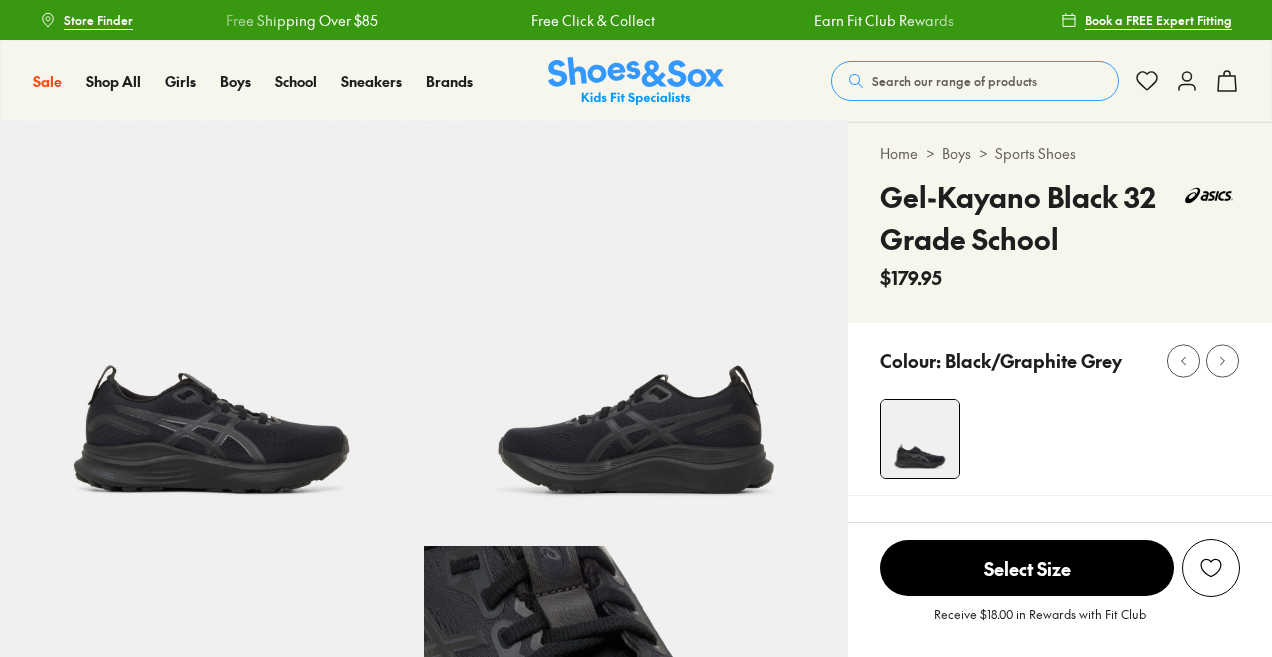 scroll, scrollTop: 0, scrollLeft: 0, axis: both 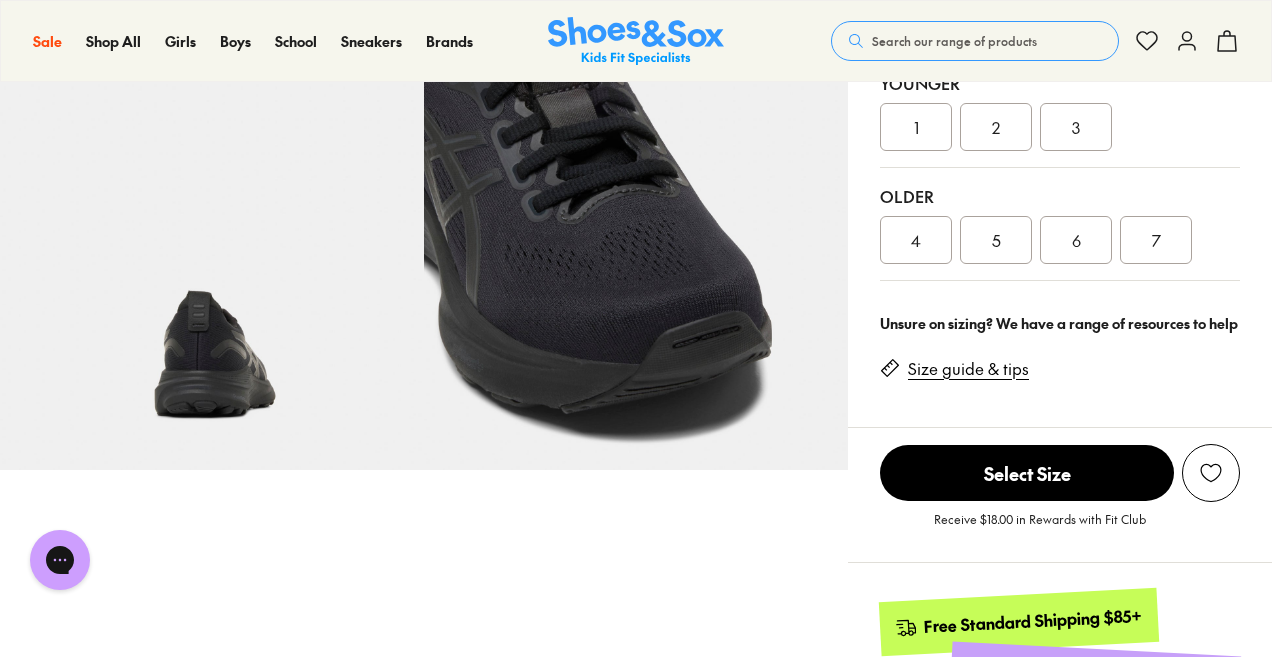 click on "6" at bounding box center [1076, 240] 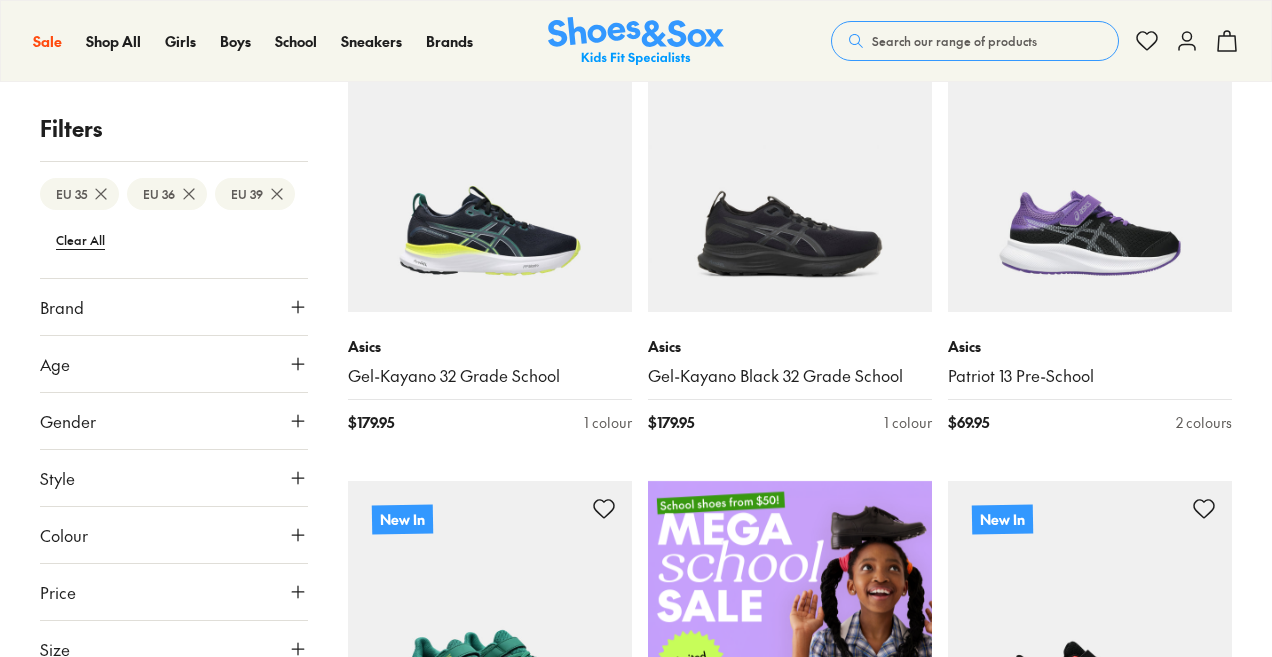 scroll, scrollTop: 527, scrollLeft: 0, axis: vertical 